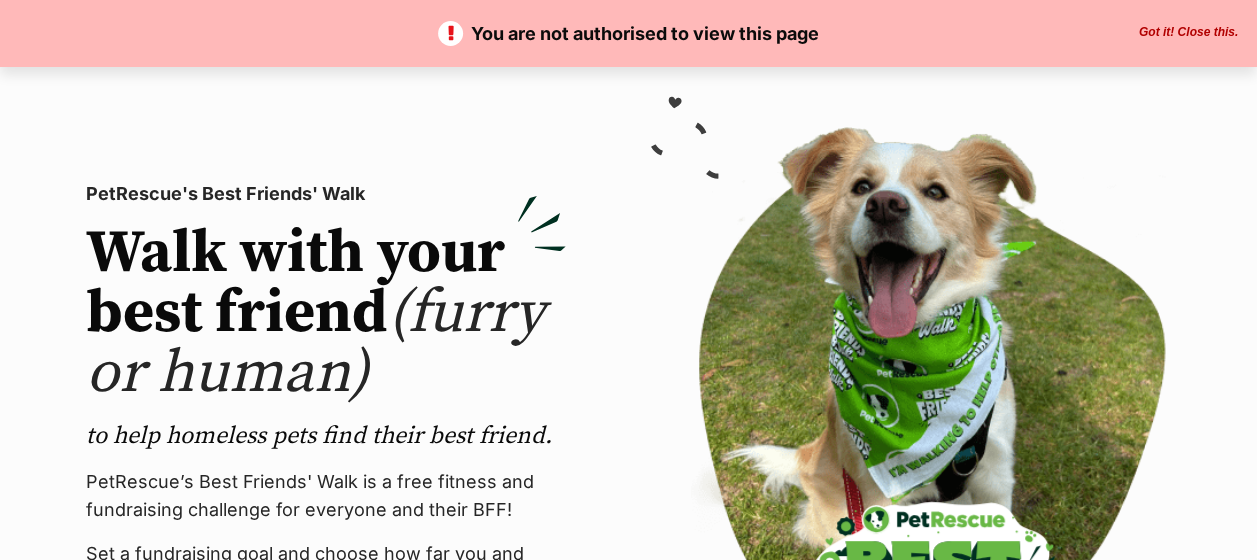 scroll, scrollTop: 0, scrollLeft: 0, axis: both 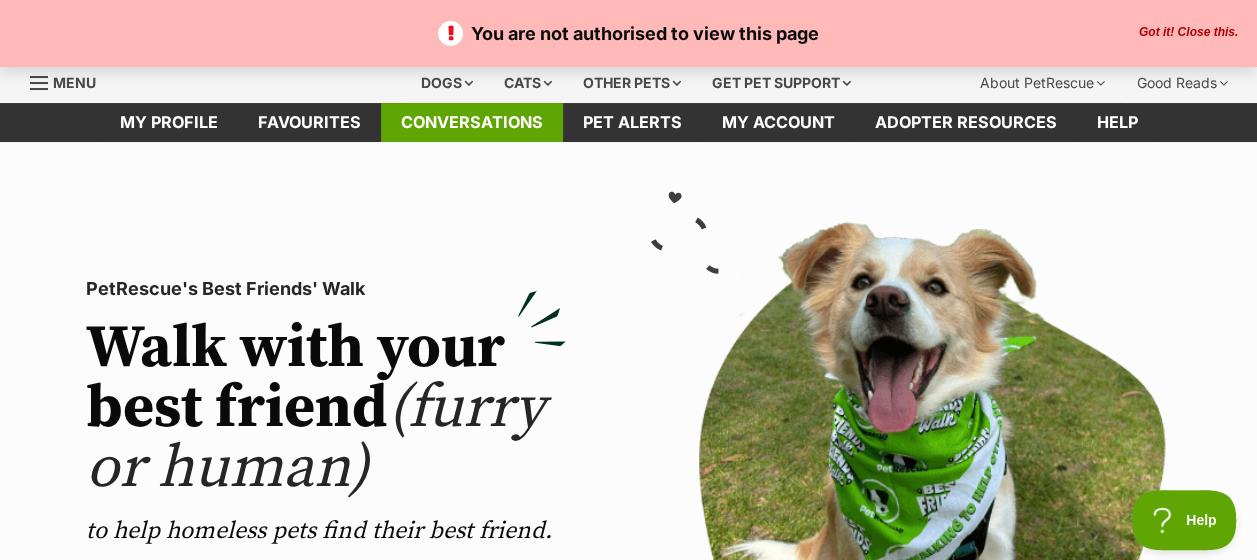 click on "Conversations" at bounding box center (472, 122) 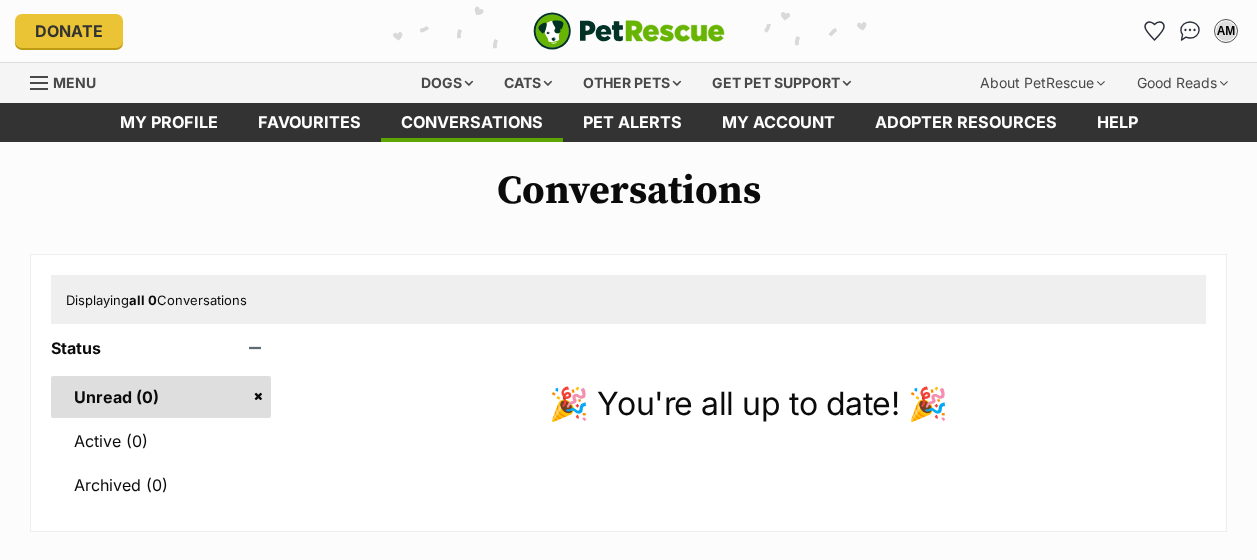 scroll, scrollTop: 0, scrollLeft: 0, axis: both 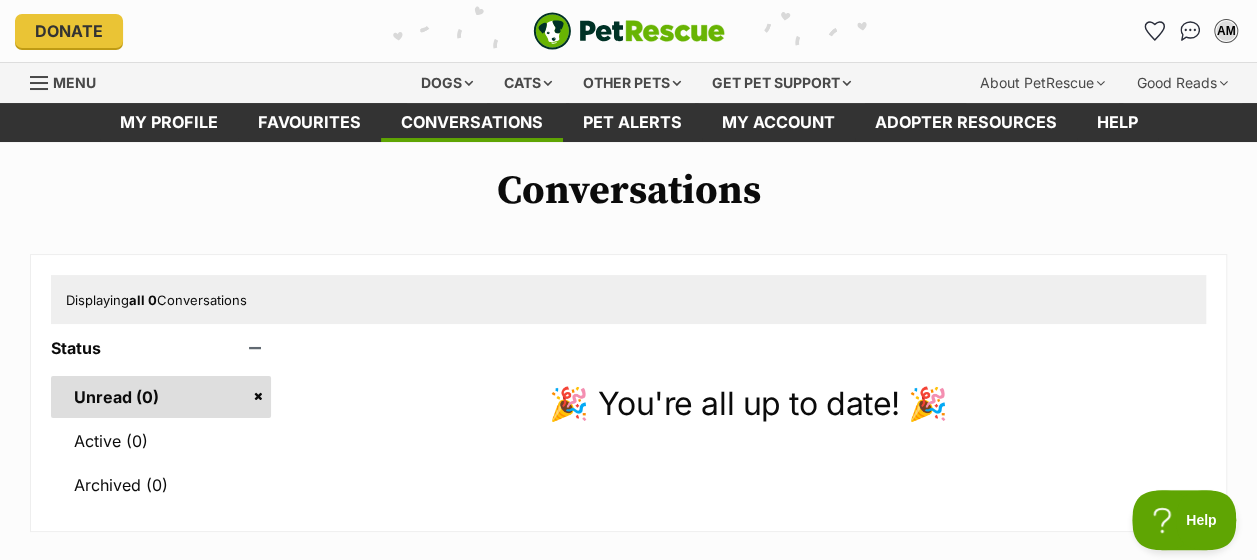 click on "Conversations
Displaying  all 0  Conversations
Status
Unread (0)
Active (0)
Archived (0)
🎉 You're all up to date! 🎉" at bounding box center [628, 350] 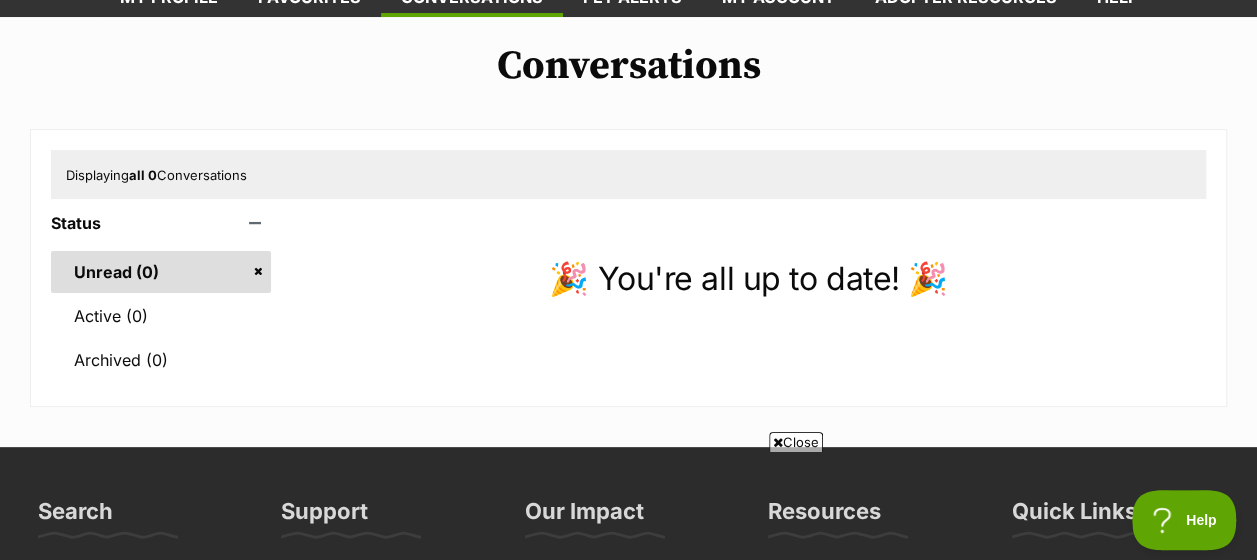 scroll, scrollTop: 126, scrollLeft: 0, axis: vertical 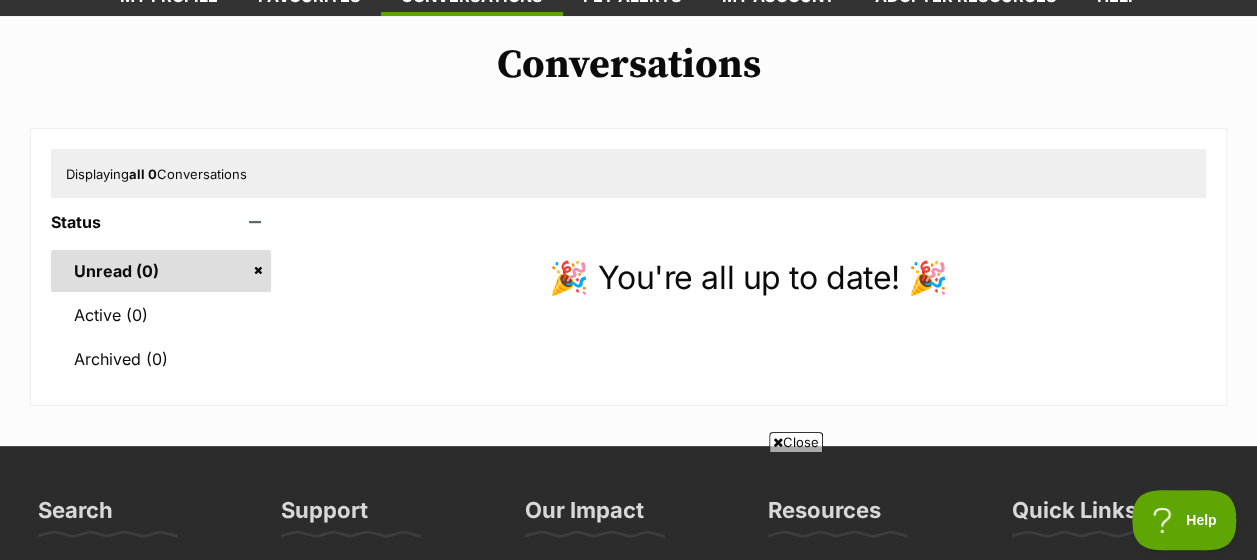 click on "🎉 You're all up to date! 🎉" at bounding box center [748, 278] 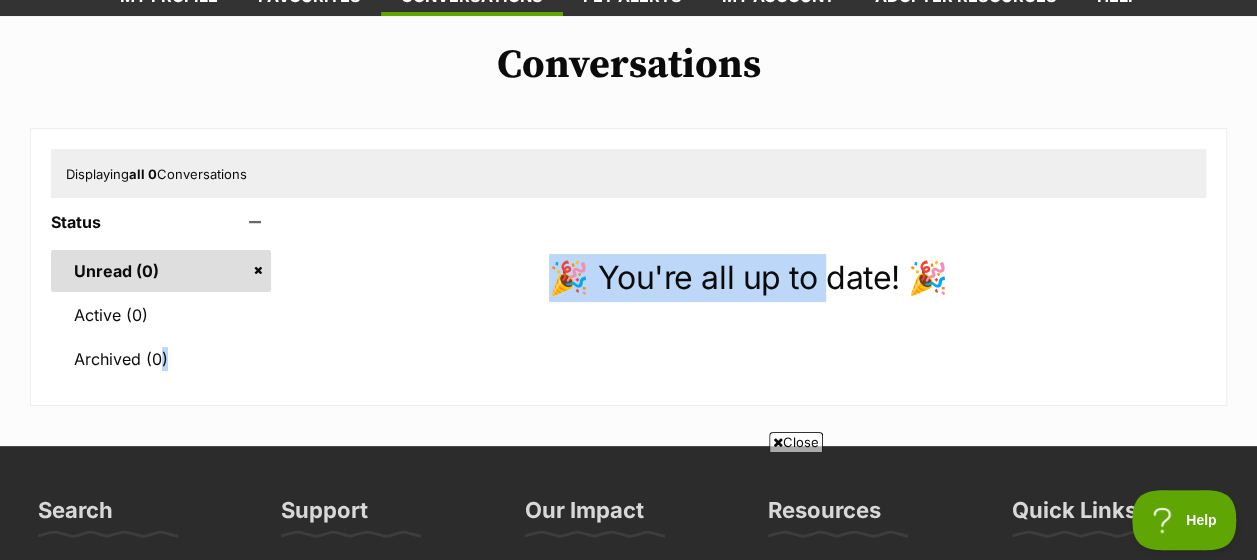 drag, startPoint x: 793, startPoint y: 280, endPoint x: 454, endPoint y: 304, distance: 339.8485 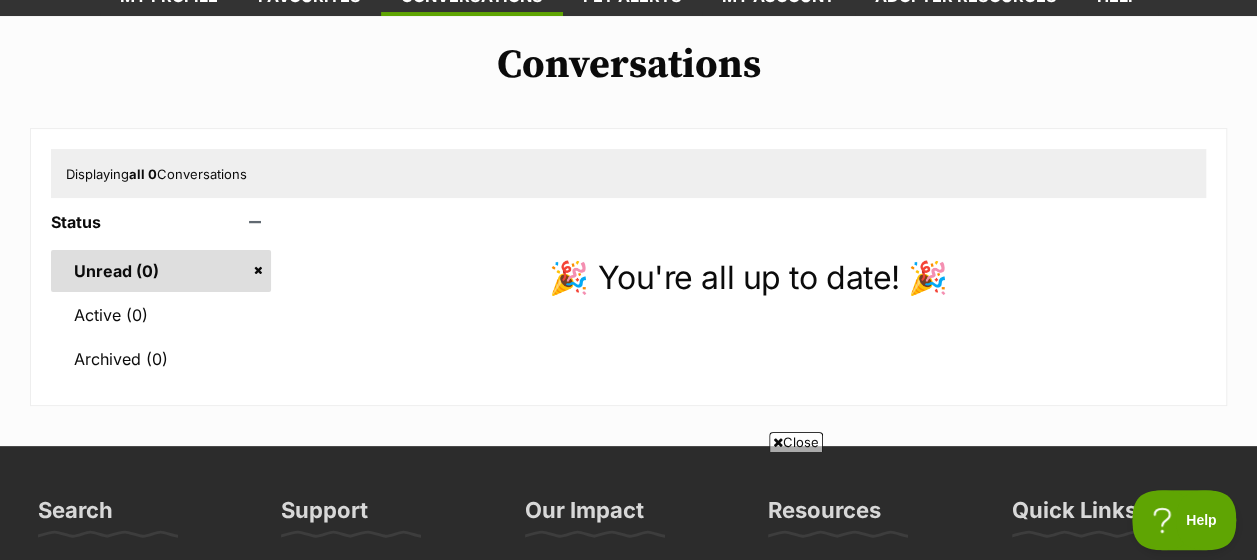click on "Conversations
Displaying  all 0  Conversations
Status
Unread (0)
Active (0)
Archived (0)
🎉 You're all up to date! 🎉" at bounding box center (628, 224) 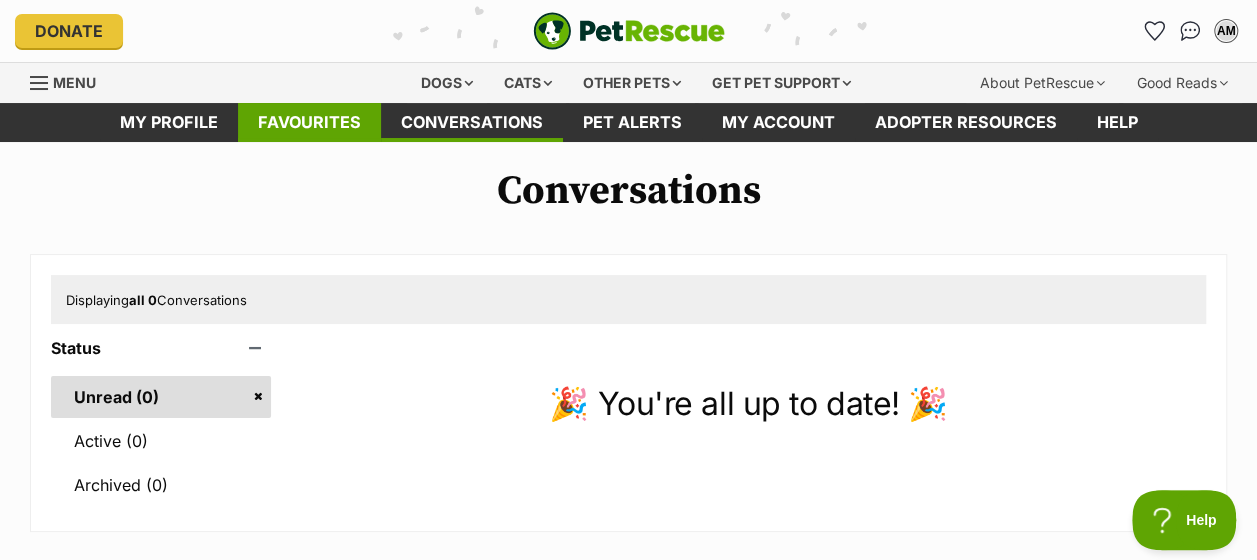 click on "Favourites" at bounding box center (309, 122) 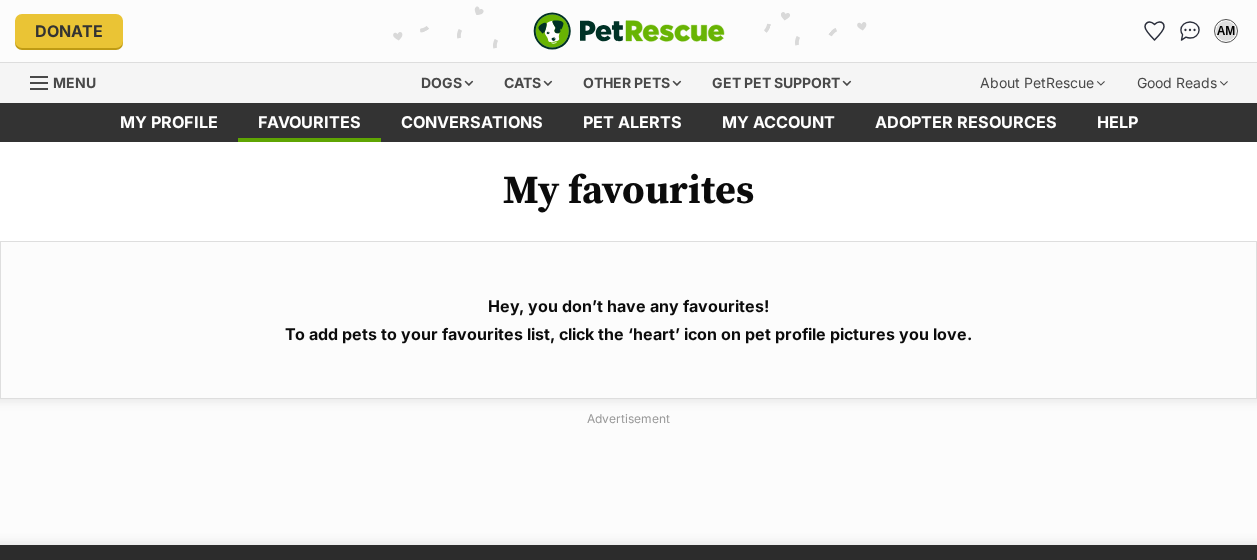 scroll, scrollTop: 0, scrollLeft: 0, axis: both 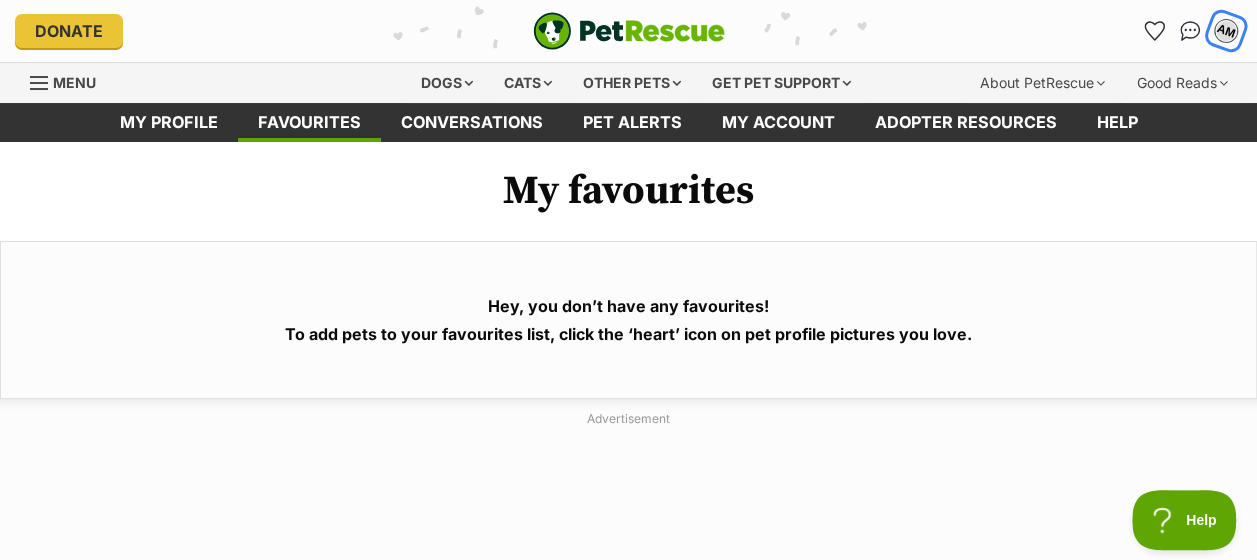 click on "AM" at bounding box center [1226, 31] 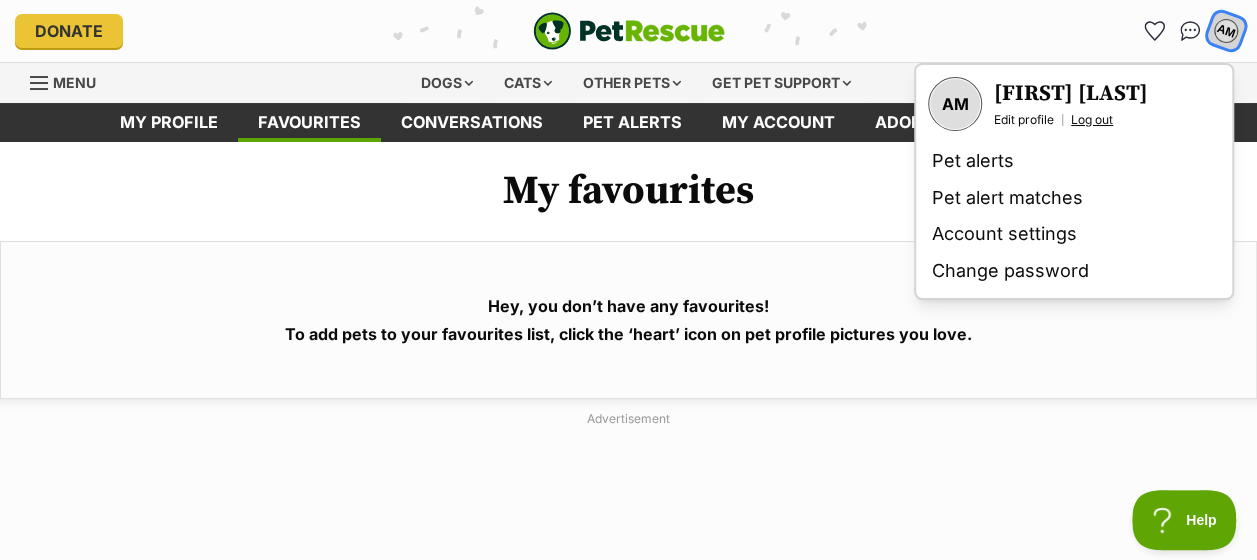 click on "Log out" at bounding box center (1092, 120) 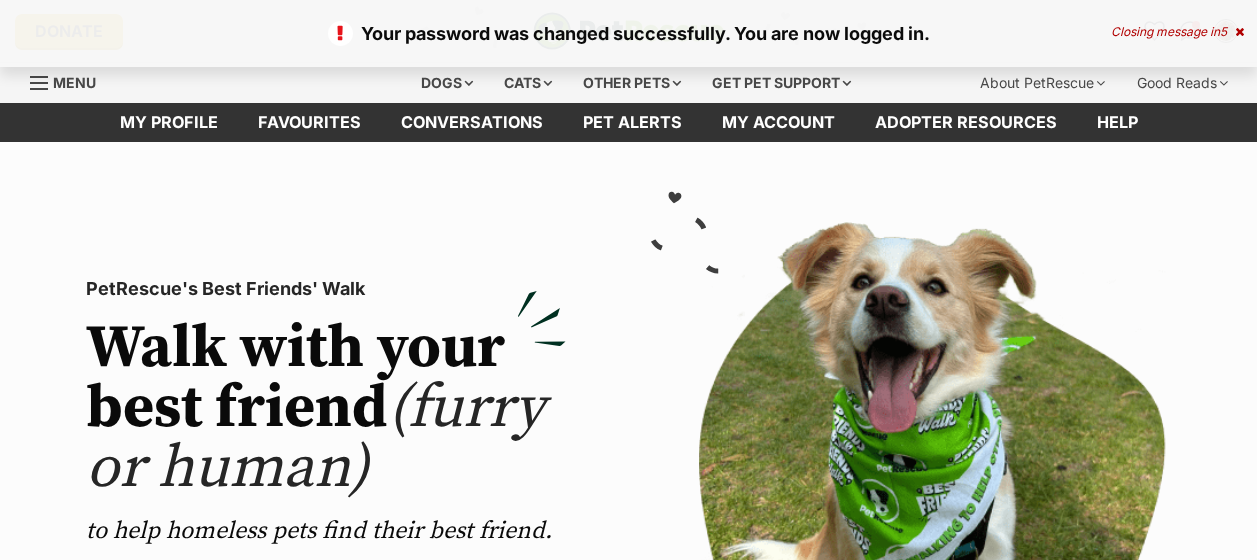 scroll, scrollTop: 0, scrollLeft: 0, axis: both 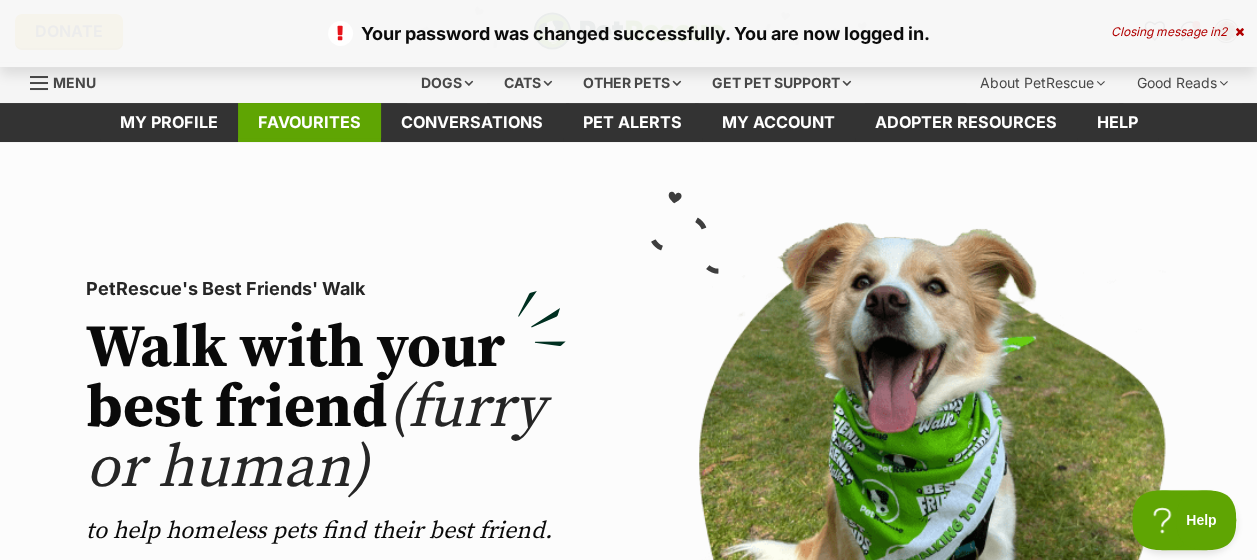 click on "Favourites" at bounding box center (309, 122) 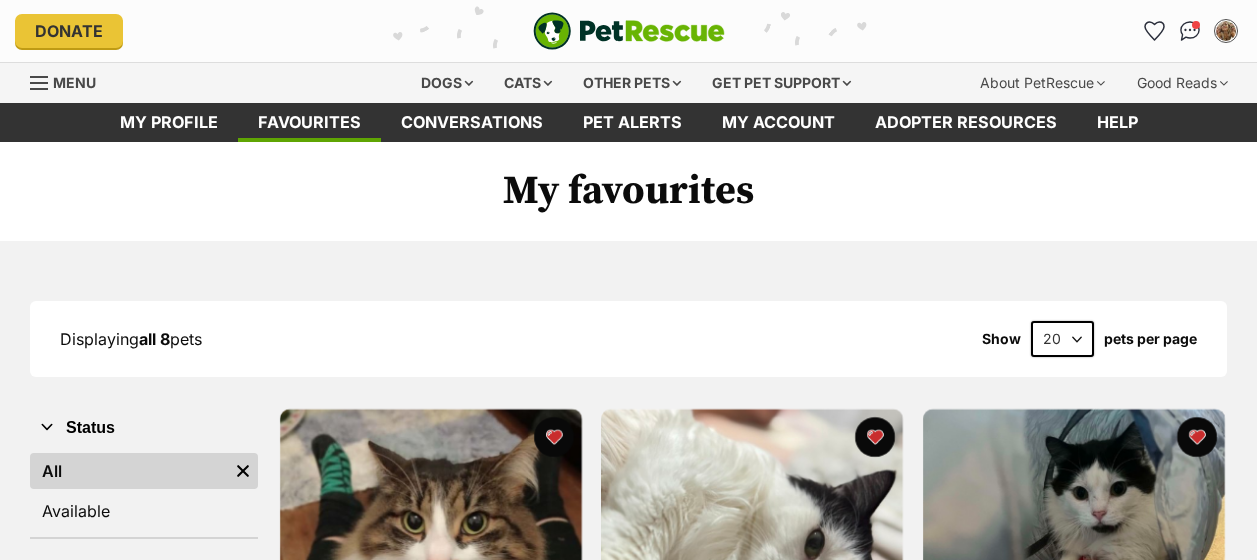 scroll, scrollTop: 0, scrollLeft: 0, axis: both 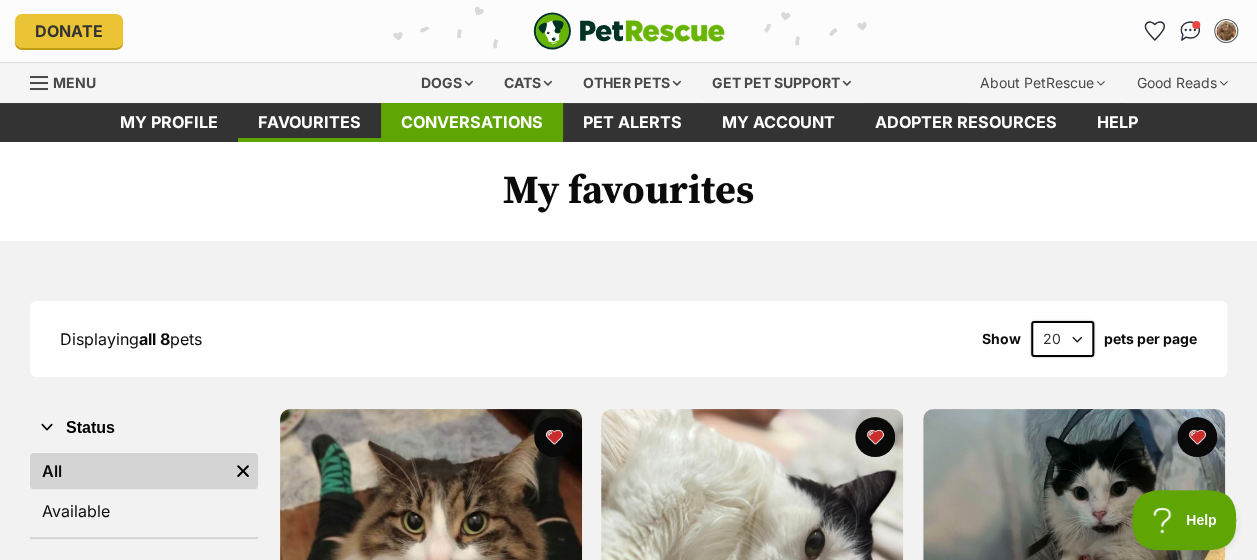 click on "Conversations" at bounding box center (472, 122) 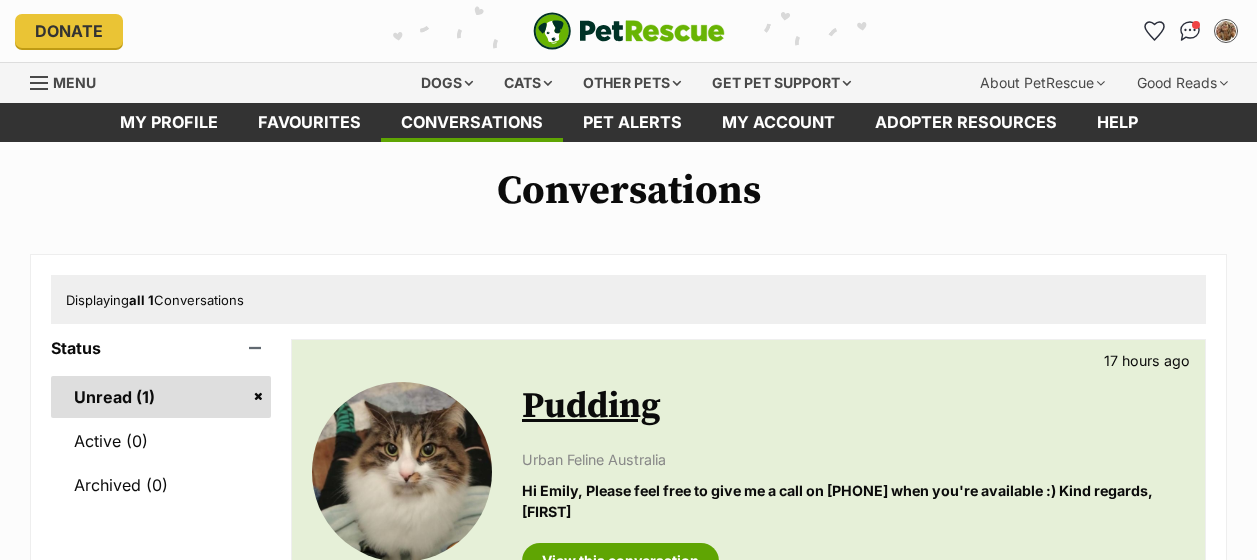 scroll, scrollTop: 0, scrollLeft: 0, axis: both 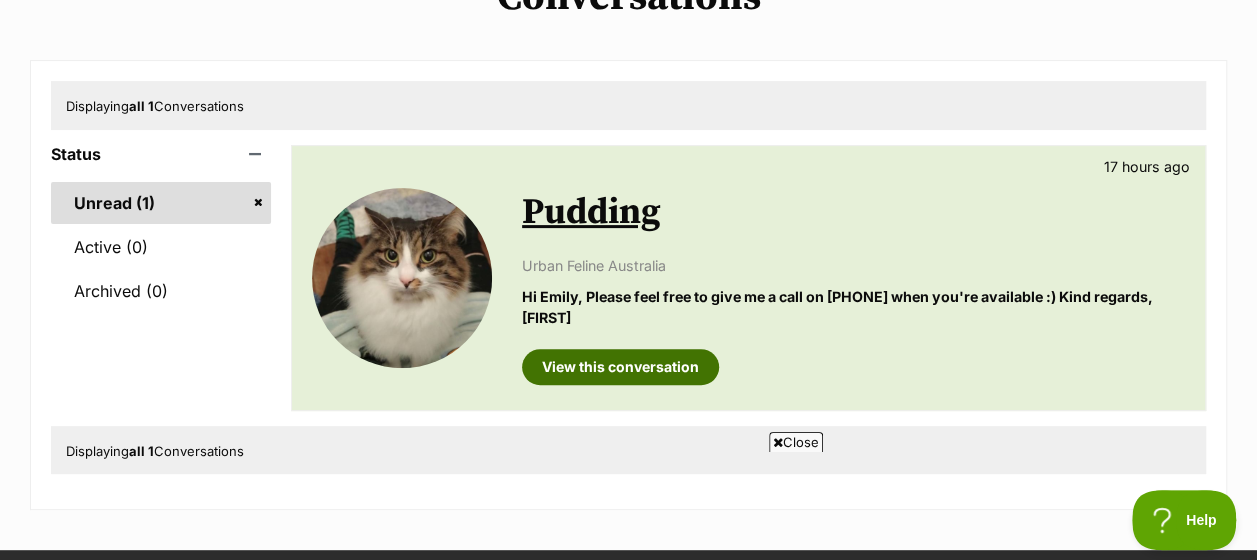 click on "View this conversation" at bounding box center (620, 367) 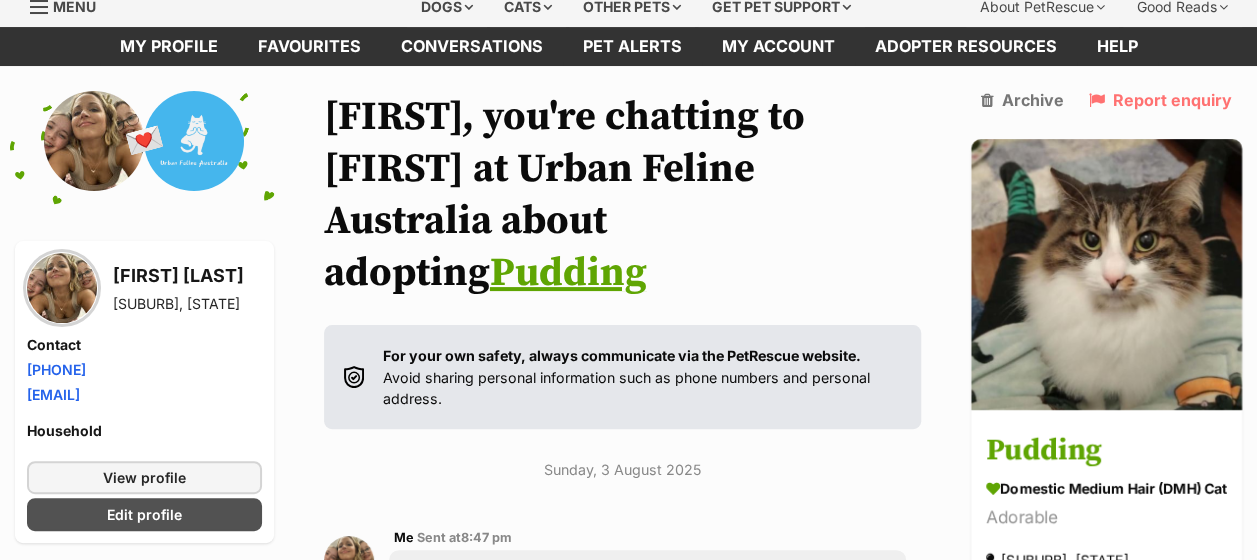 scroll, scrollTop: 0, scrollLeft: 0, axis: both 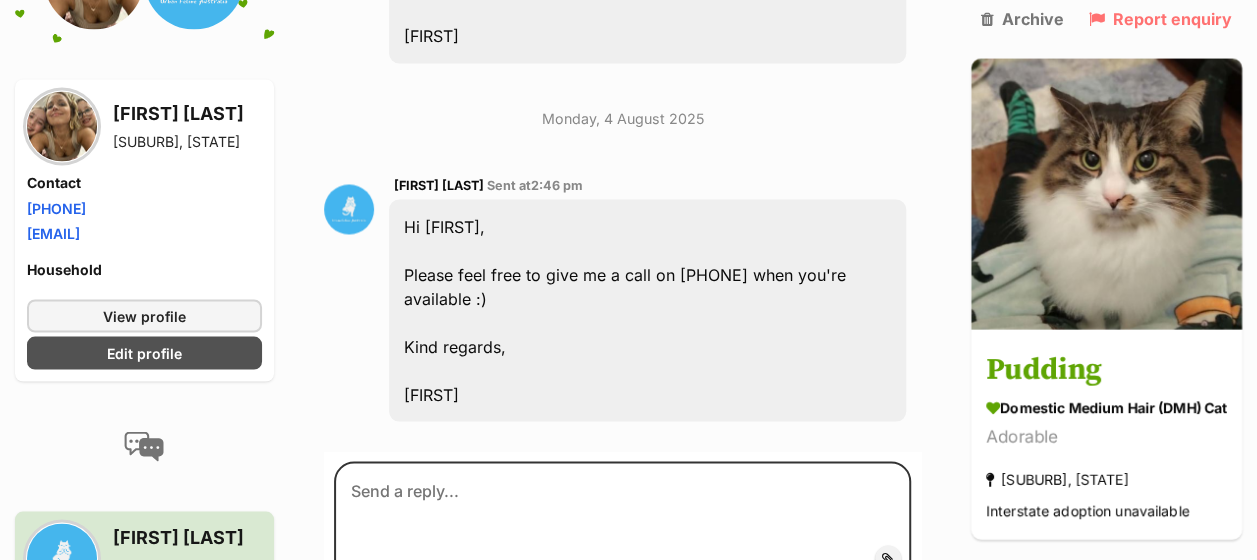 click on "Hi Emily,
Please feel free to give me a call on 0435451025 when you're available :)
Kind regards,
Daniel" at bounding box center (647, 310) 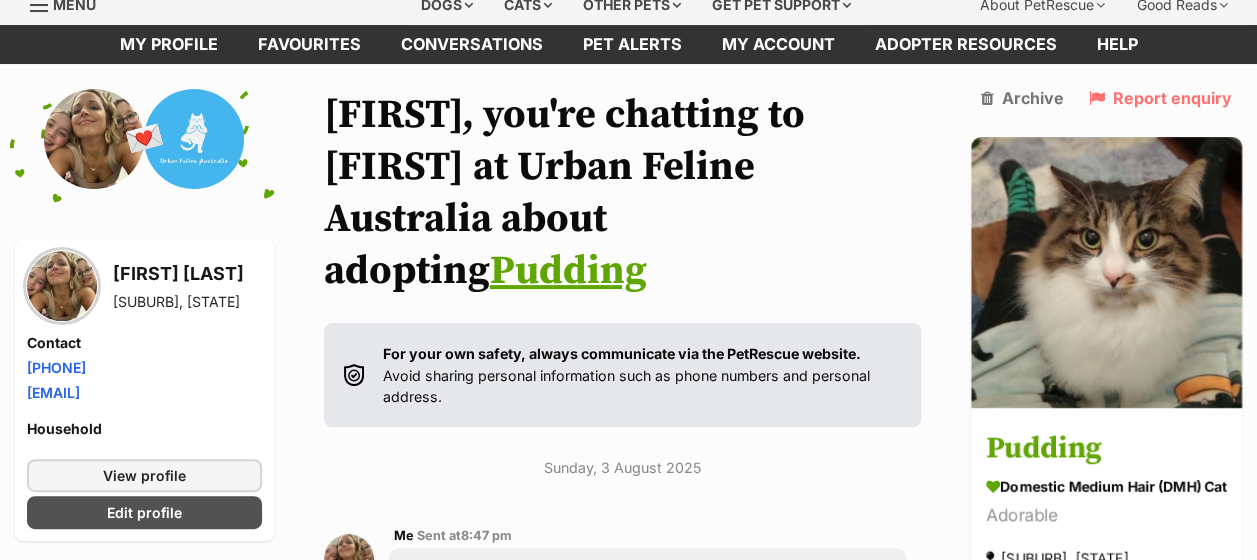 scroll, scrollTop: 0, scrollLeft: 0, axis: both 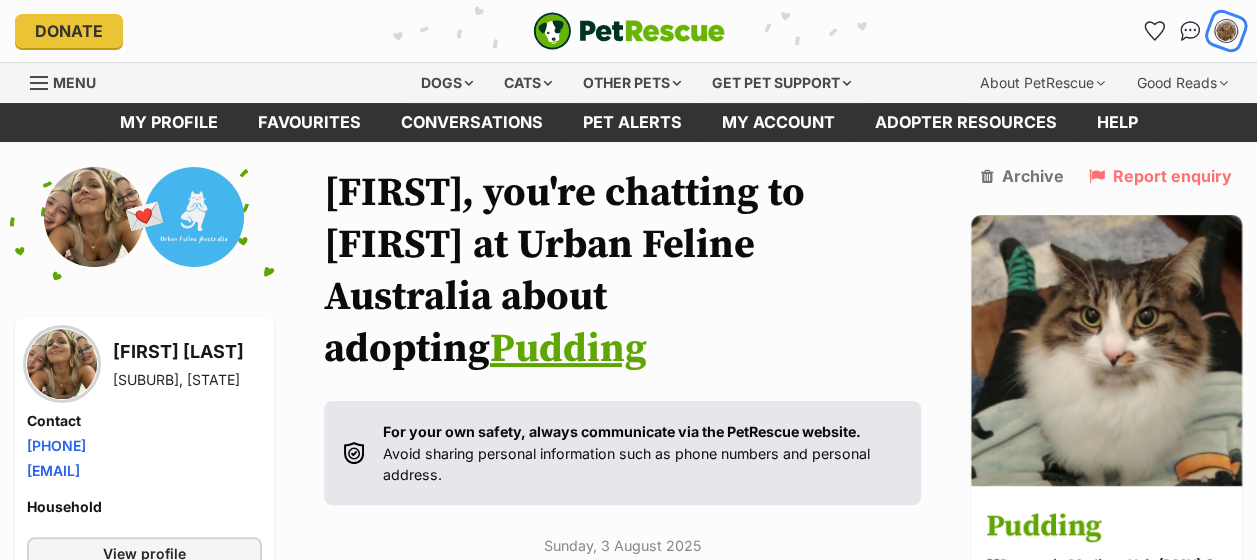 click at bounding box center (1226, 31) 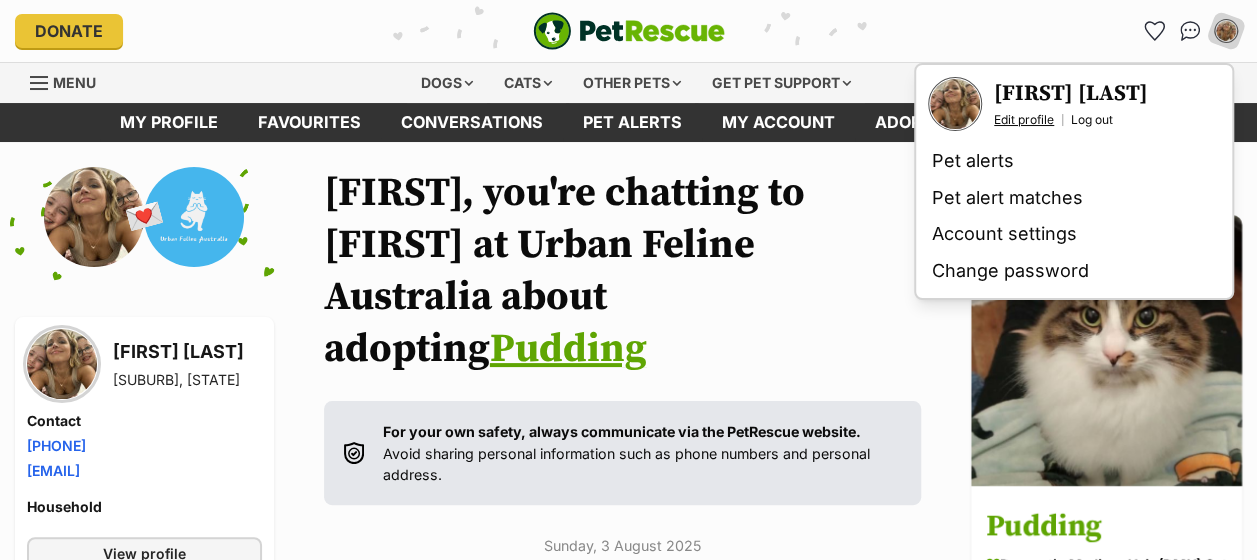 click on "Edit profile" at bounding box center [1024, 120] 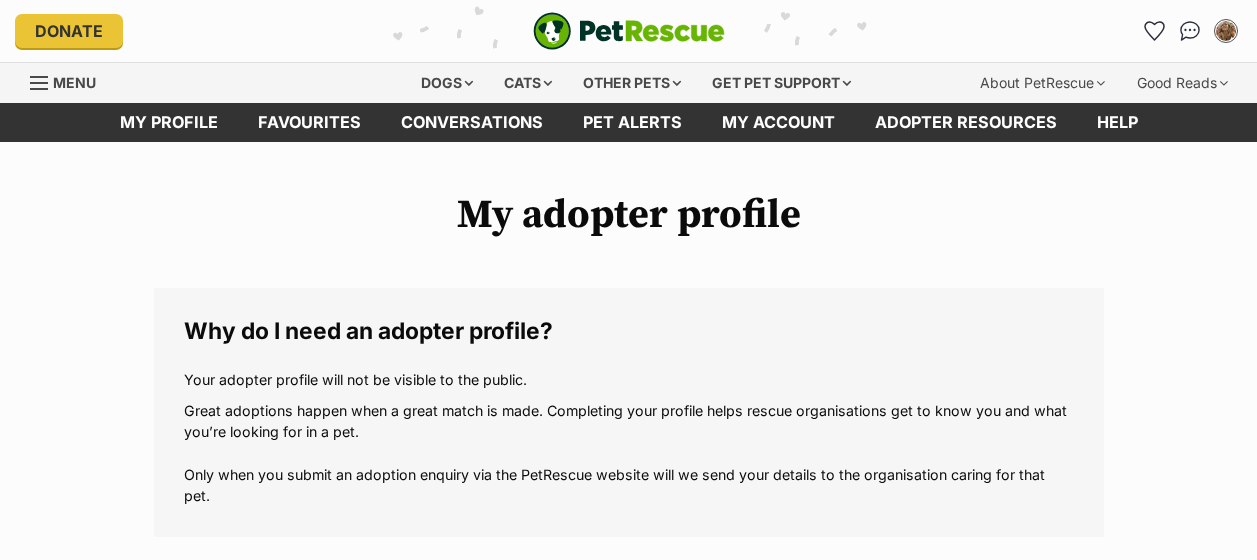 scroll, scrollTop: 0, scrollLeft: 0, axis: both 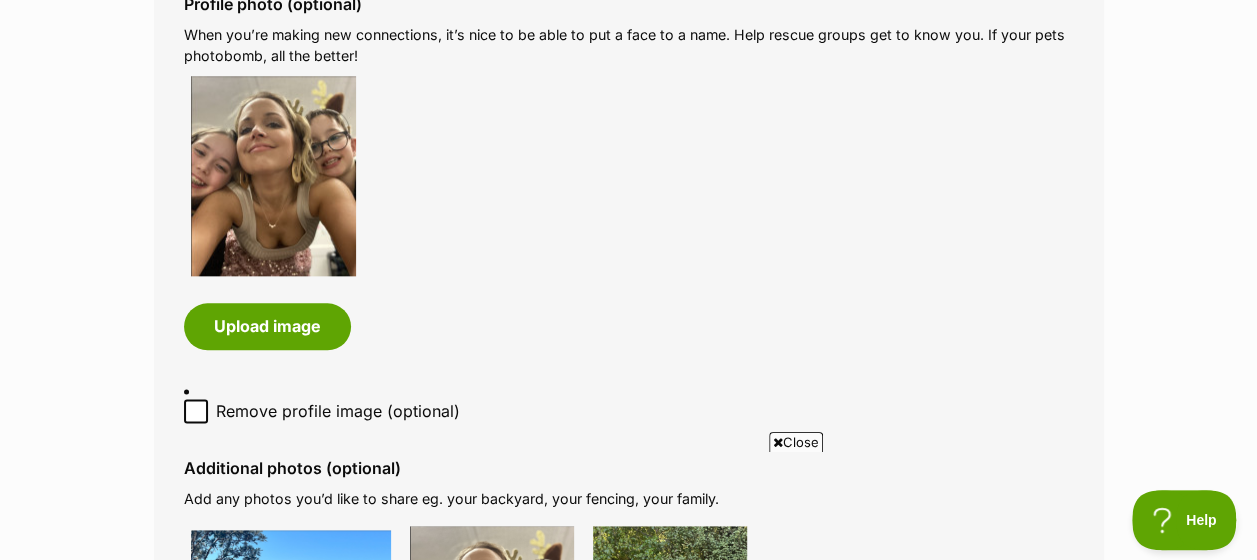 click on "Profile photo (optional)
When you’re making new connections, it’s nice to be able to put a face to a name. Help rescue groups get to know you. If your pets photobomb, all the better!
Upload image" at bounding box center (629, 172) 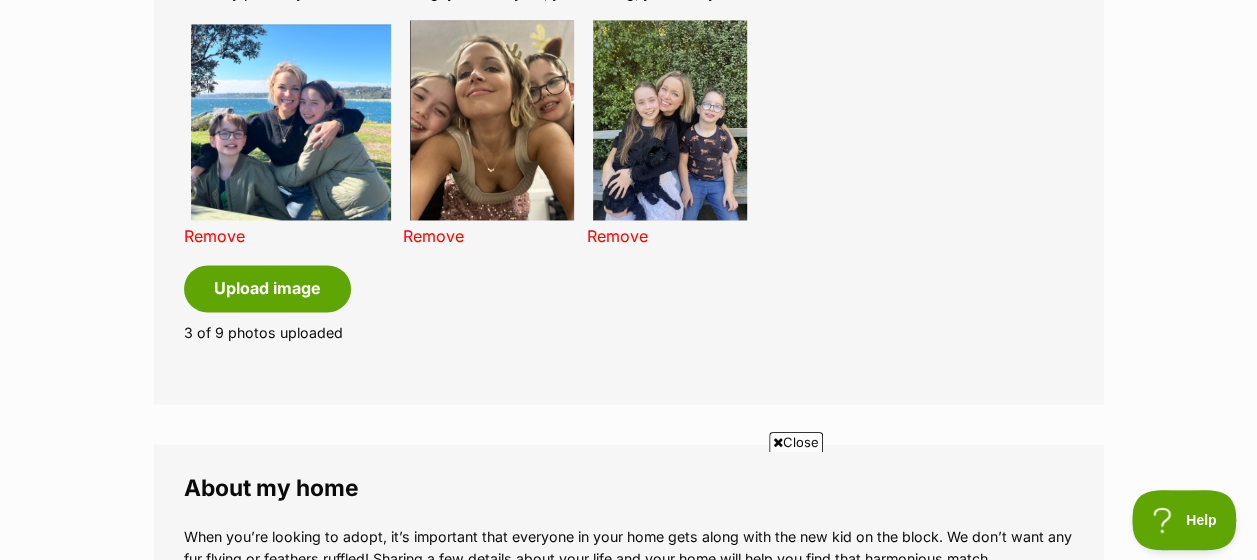 scroll, scrollTop: 1534, scrollLeft: 0, axis: vertical 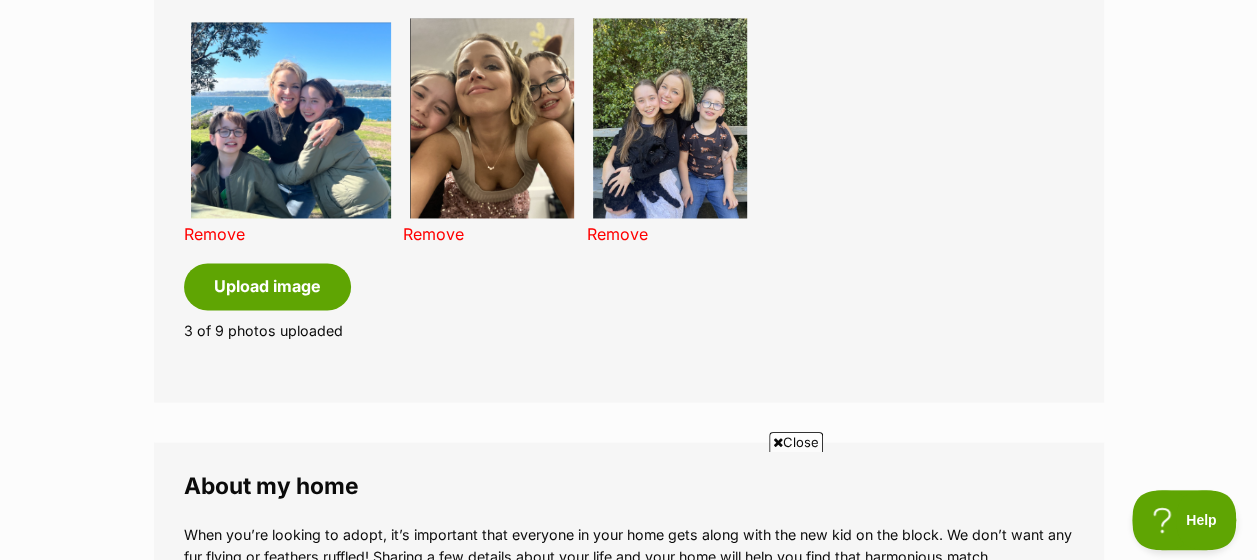 click on "Remove
Remove
Remove
Upload image" at bounding box center [629, 160] 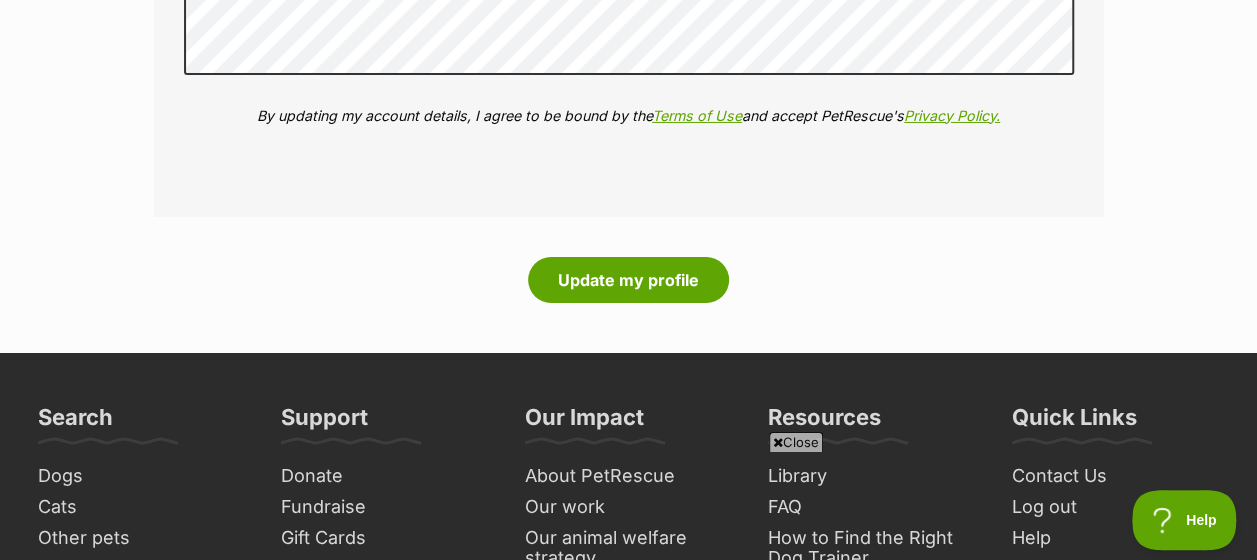 scroll, scrollTop: 3458, scrollLeft: 0, axis: vertical 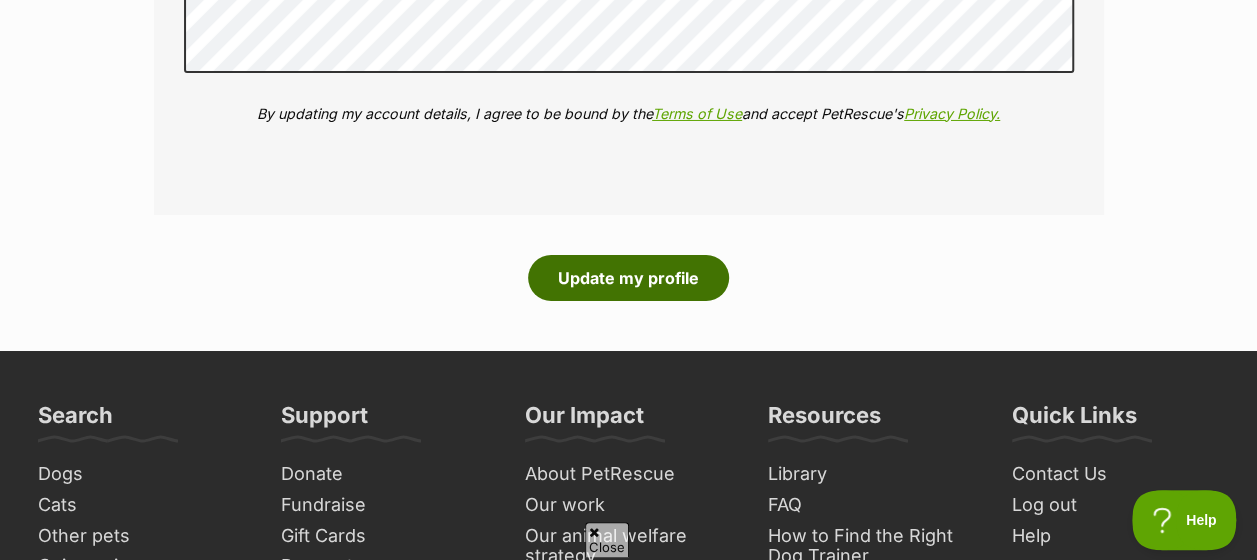 click on "Update my profile" at bounding box center [628, 278] 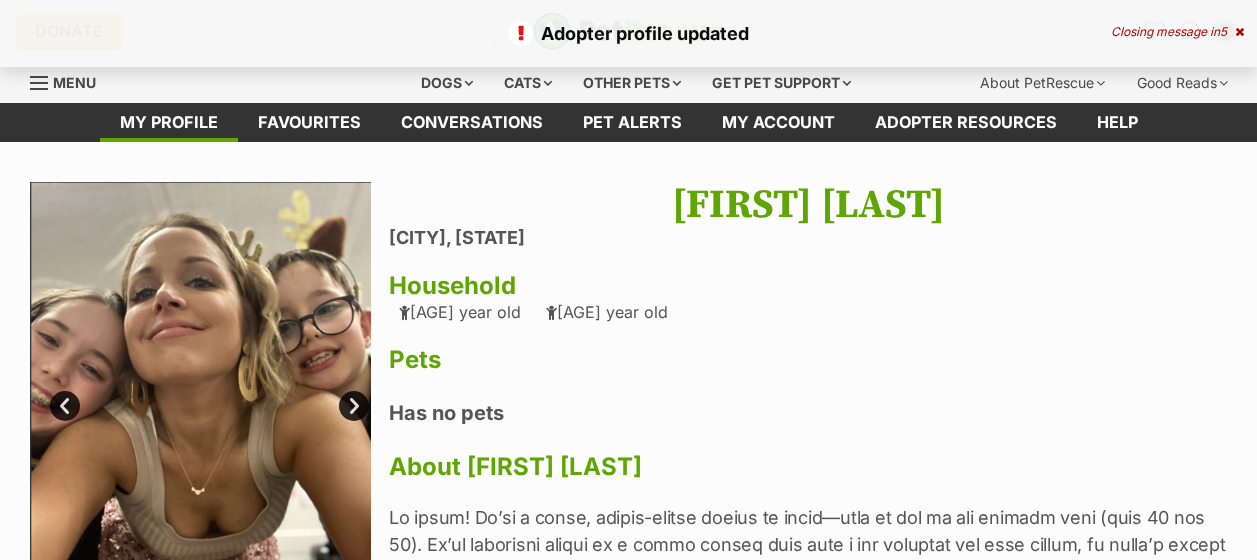 scroll, scrollTop: 0, scrollLeft: 0, axis: both 